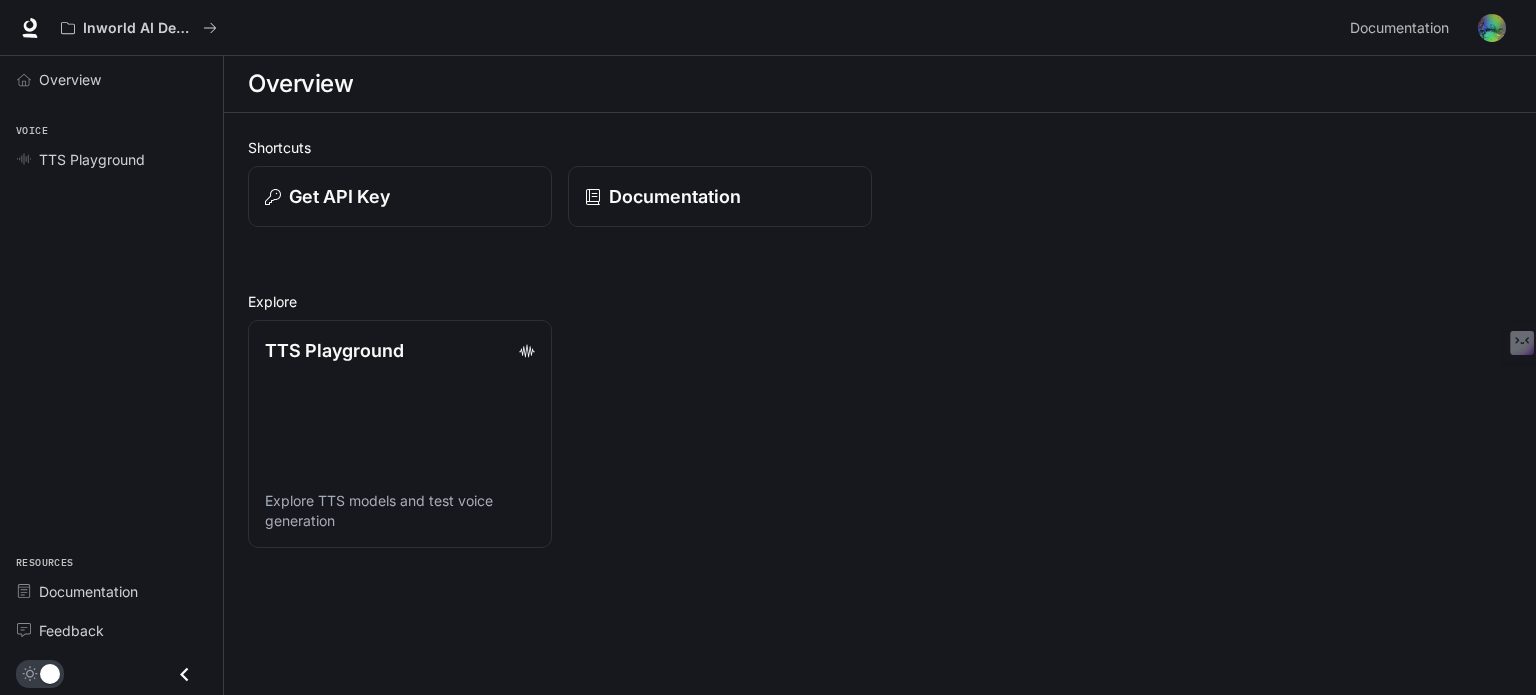 scroll, scrollTop: 0, scrollLeft: 0, axis: both 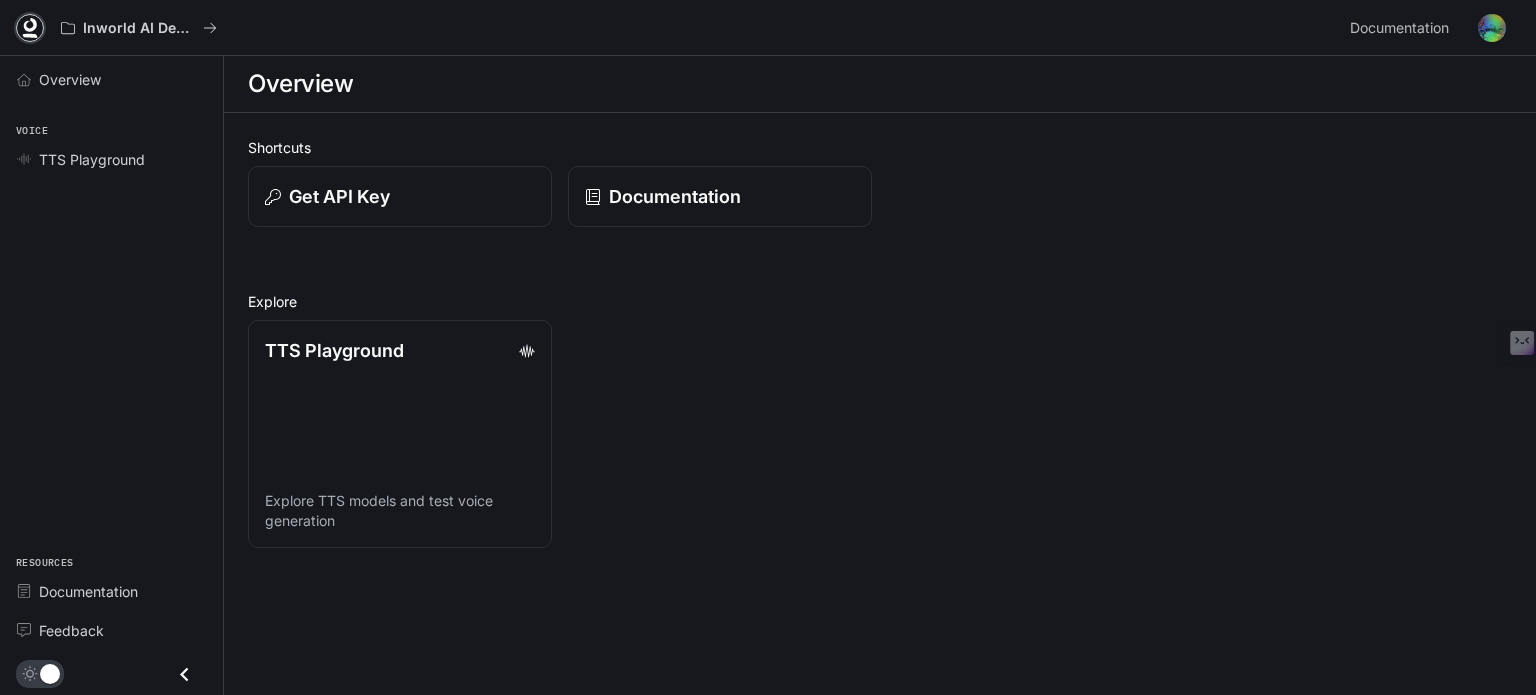 click 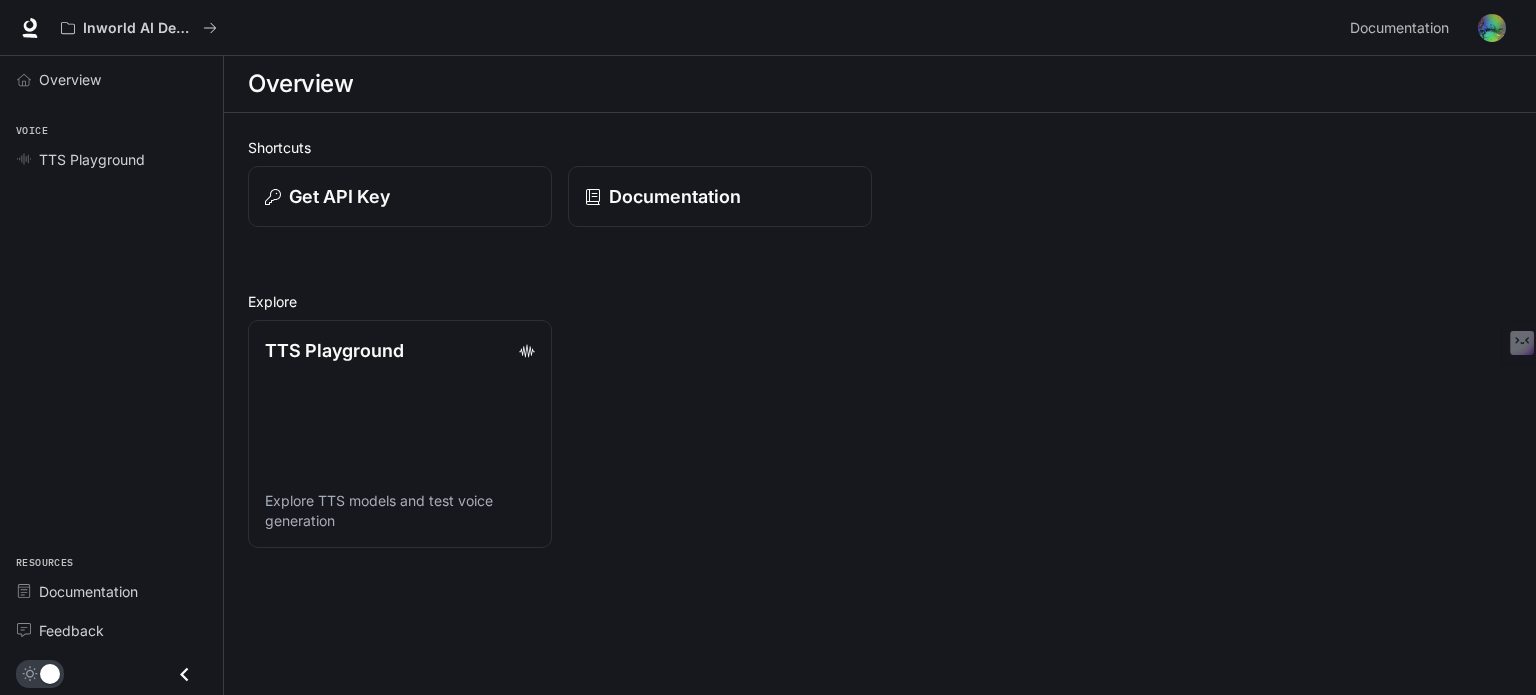 scroll, scrollTop: 0, scrollLeft: 0, axis: both 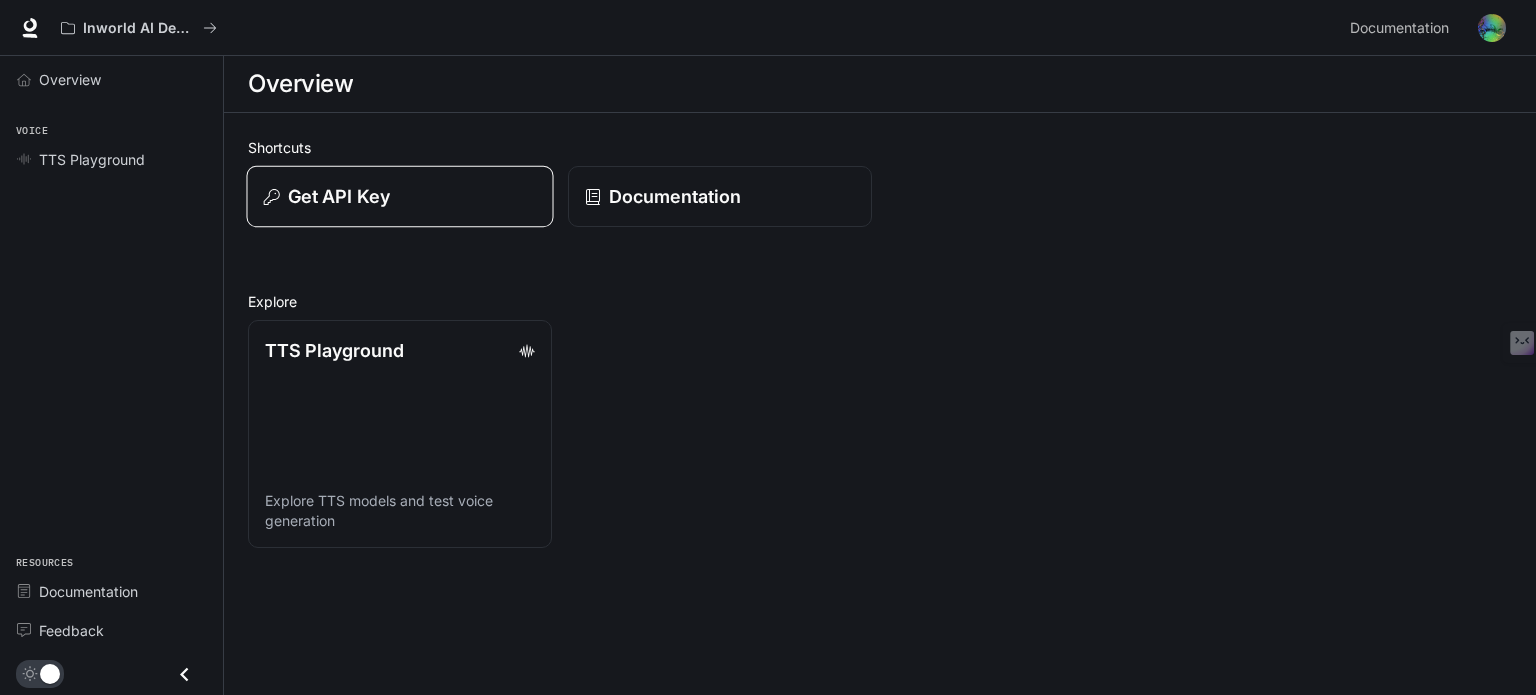 click on "Get API Key" at bounding box center [339, 196] 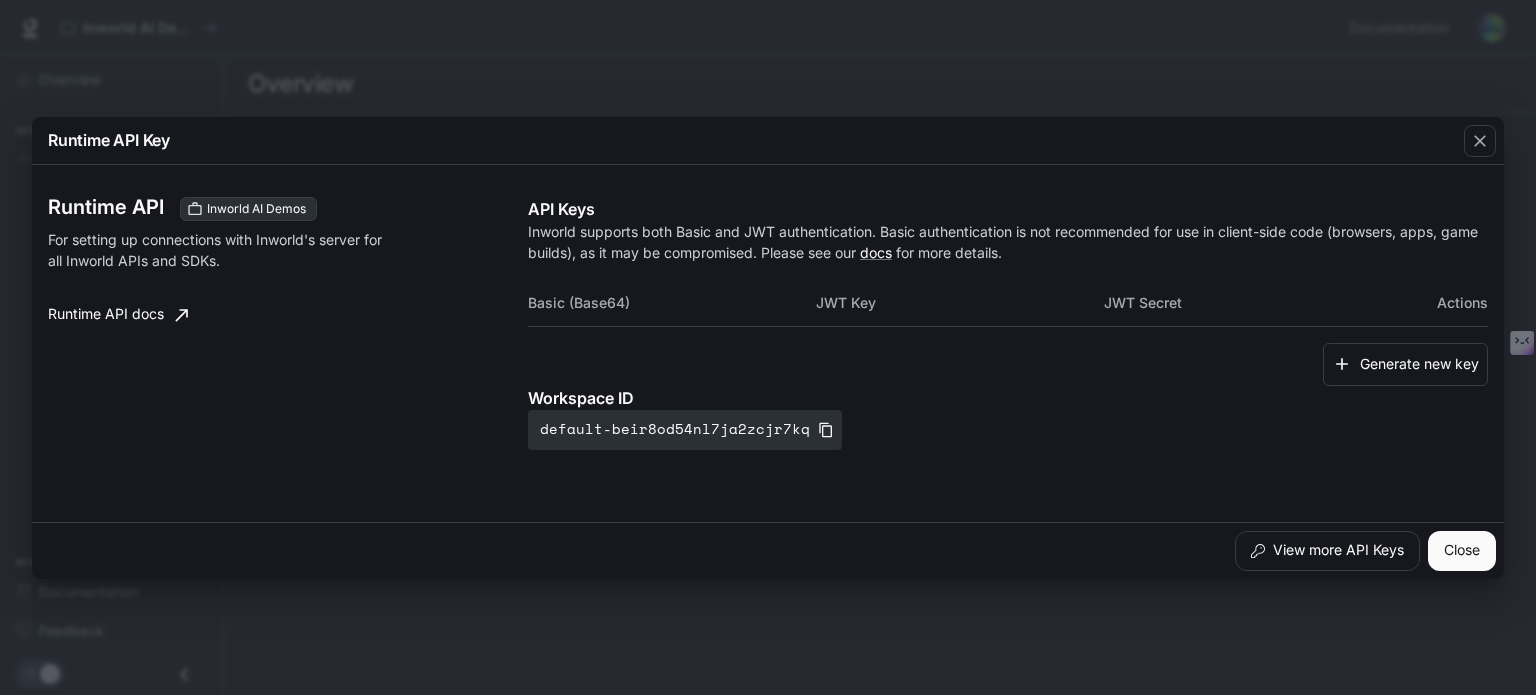 click on "Runtime API Key Runtime API Inworld AI Demos For setting up connections with Inworld's server for all Inworld APIs and SDKs. Runtime API docs API Keys Inworld supports both Basic and JWT authentication. Basic authentication is not recommended for use in client-side code (browsers, apps, game builds), as it may be compromised. Please see our   docs   for more details. Basic (Base64) JWT Key JWT Secret Actions Generate new key Workspace ID default-beir8od54nl7ja2zcjr7kq  View more API Keys Close" at bounding box center (768, 347) 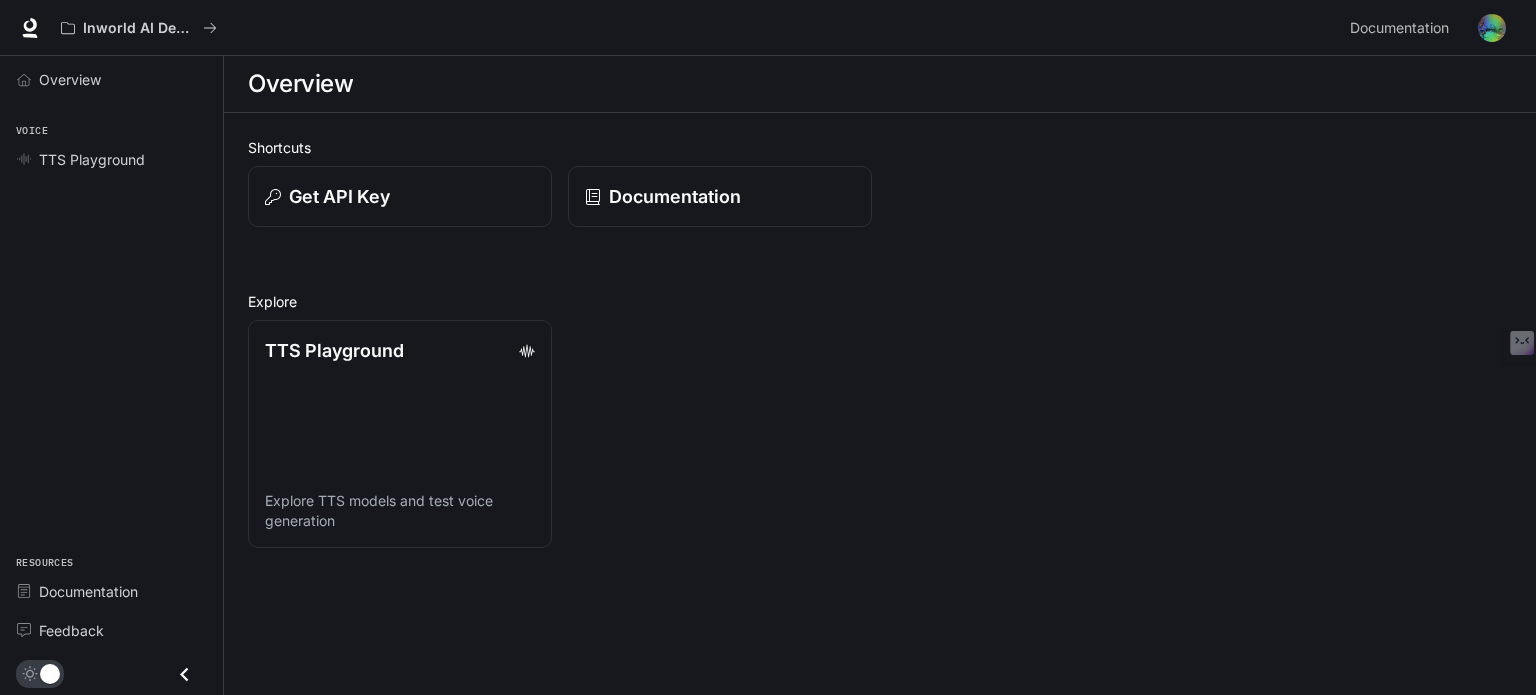 click at bounding box center [1492, 28] 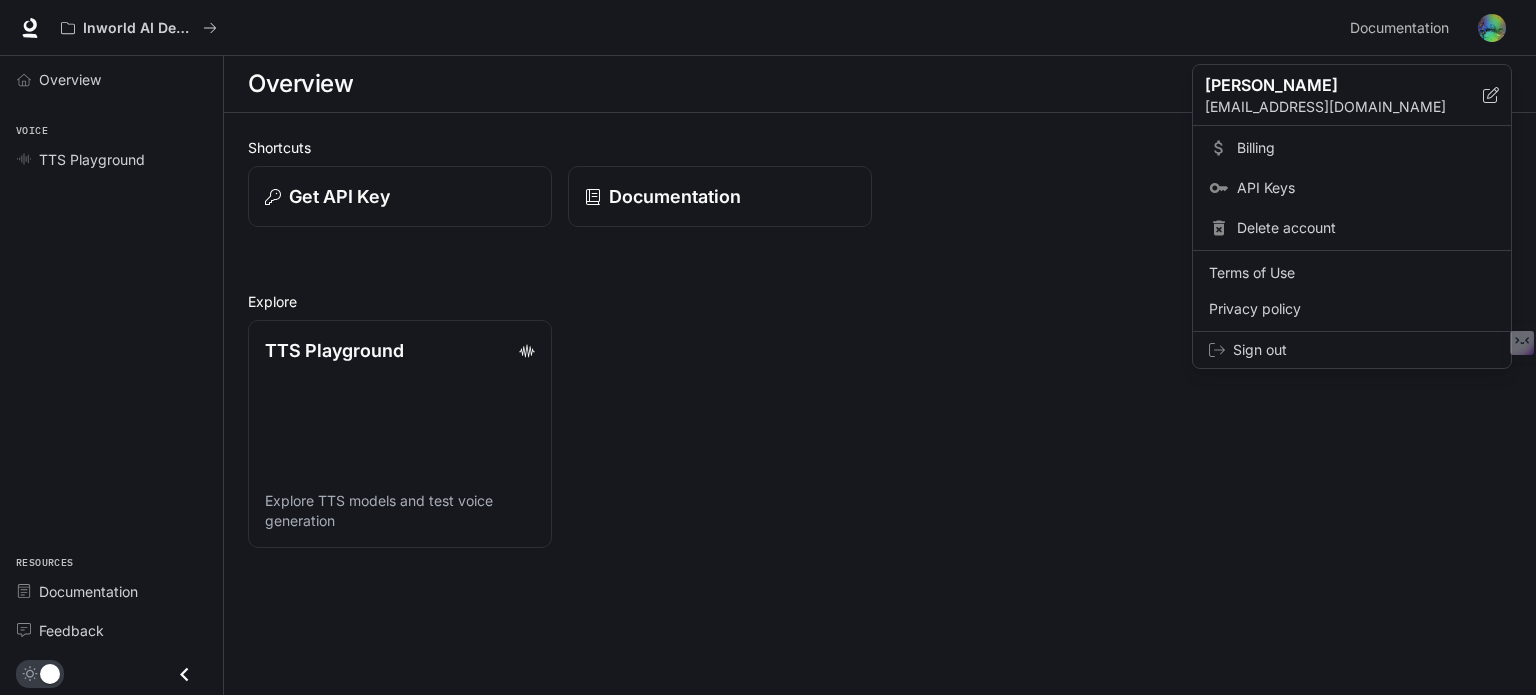click at bounding box center [768, 347] 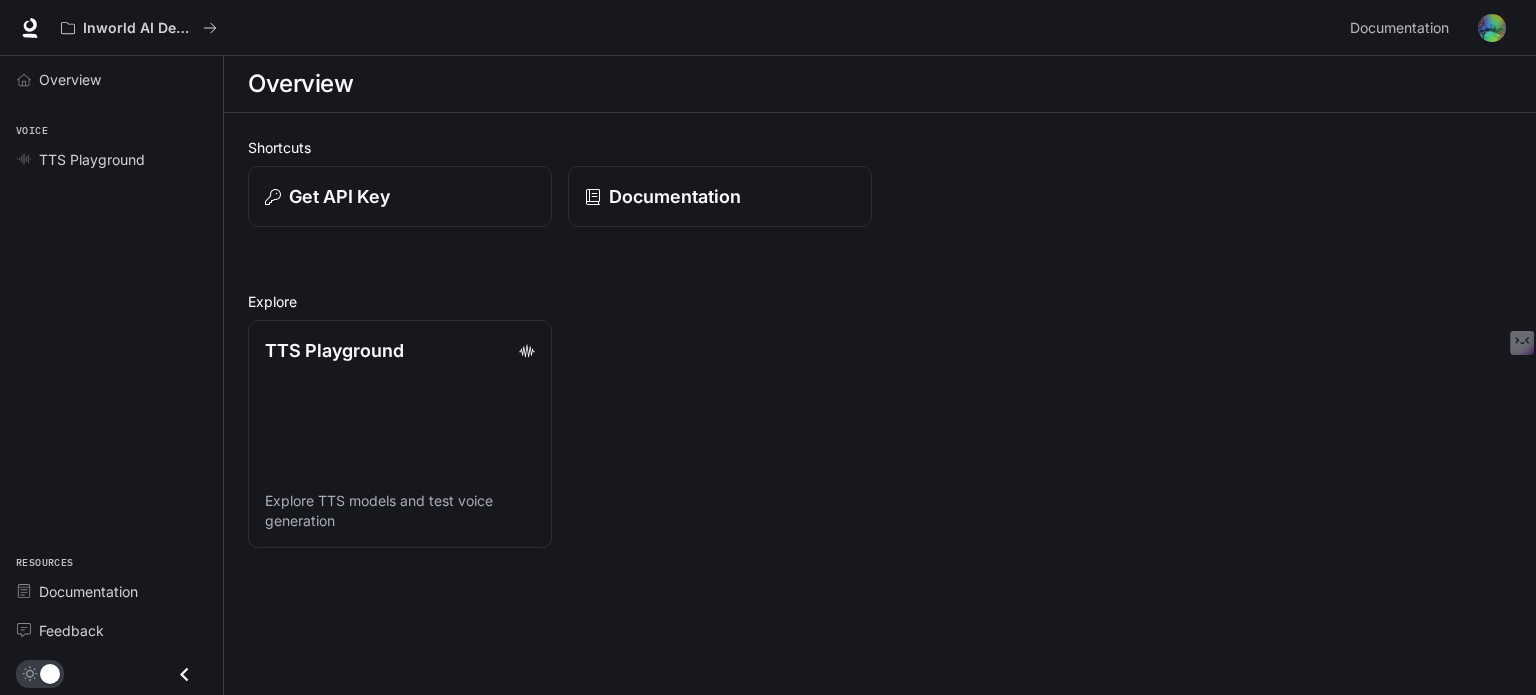 scroll, scrollTop: 0, scrollLeft: 0, axis: both 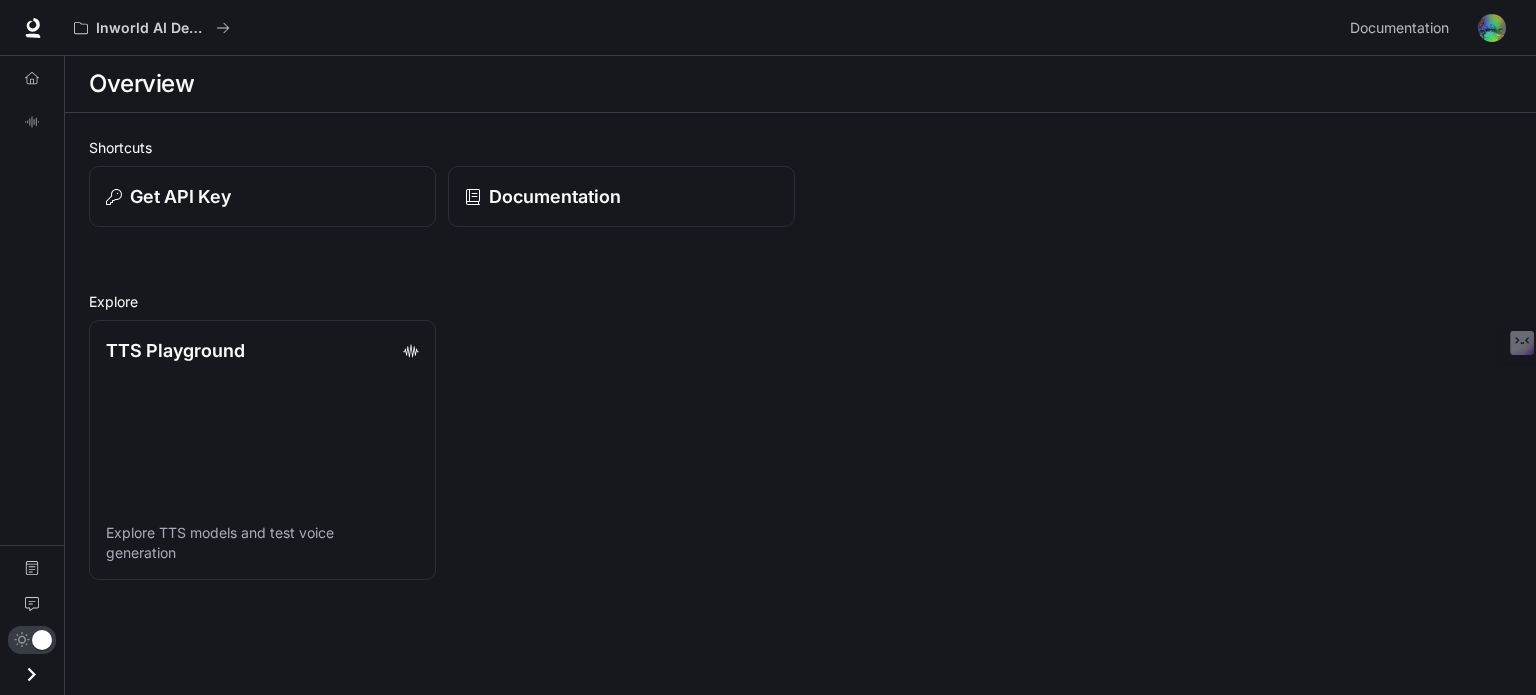 click on "Overview TTS Playground Documentation Feedback" at bounding box center (32, 375) 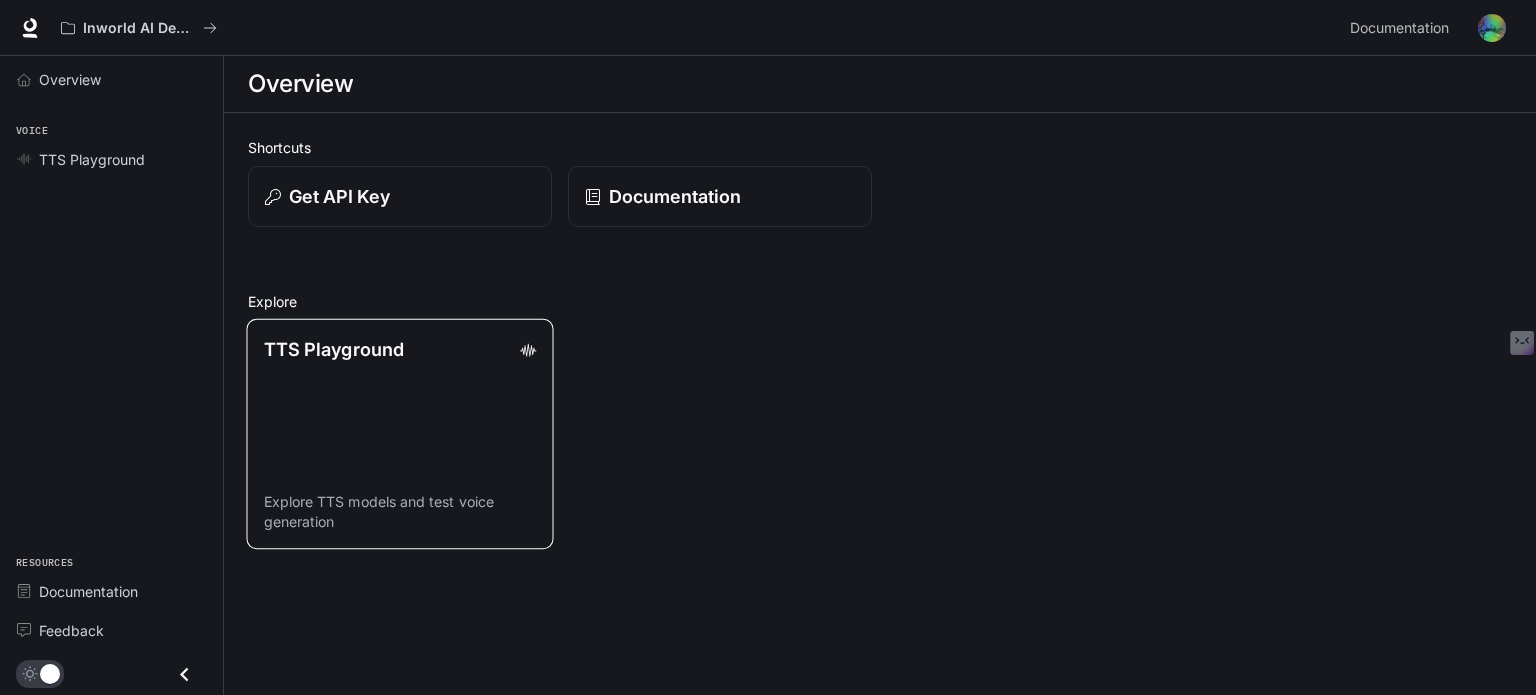 click on "TTS Playground Explore TTS models and test voice generation" at bounding box center [399, 434] 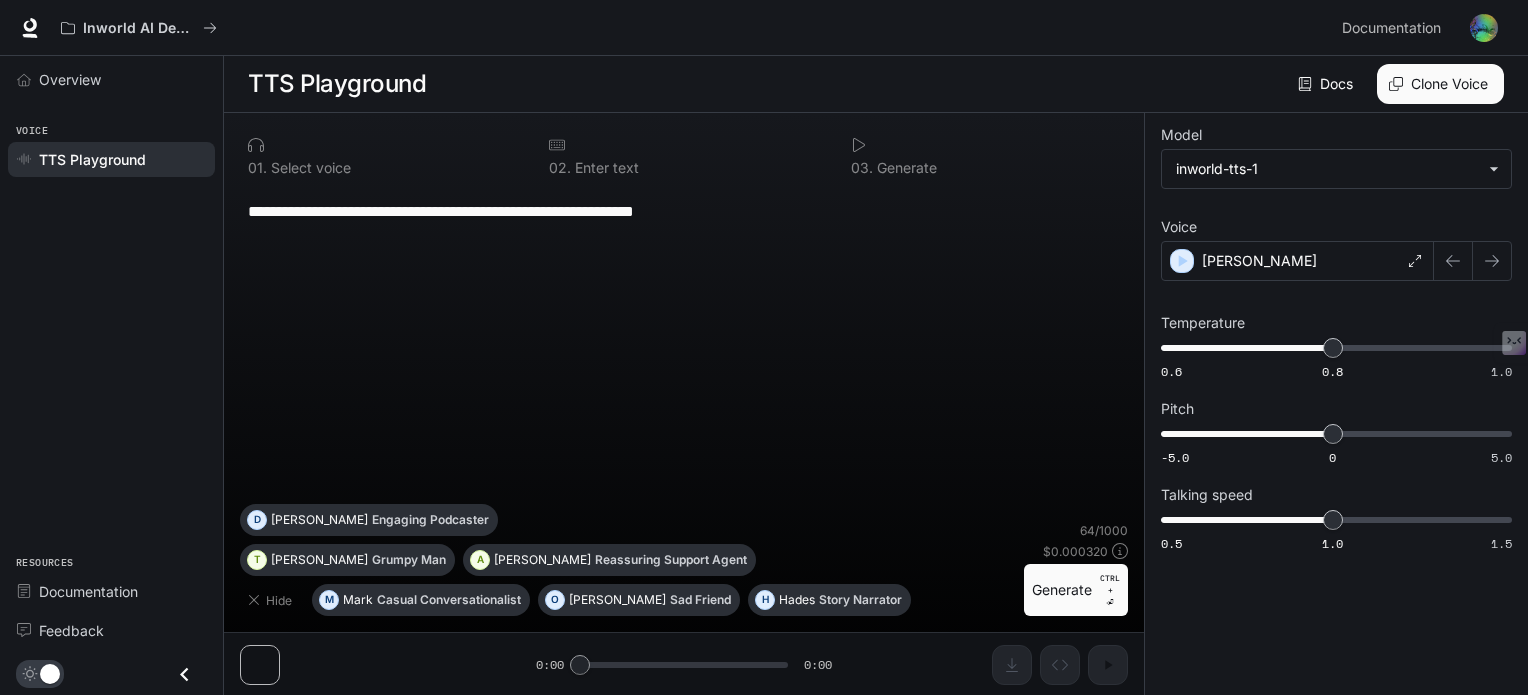 scroll, scrollTop: 0, scrollLeft: 0, axis: both 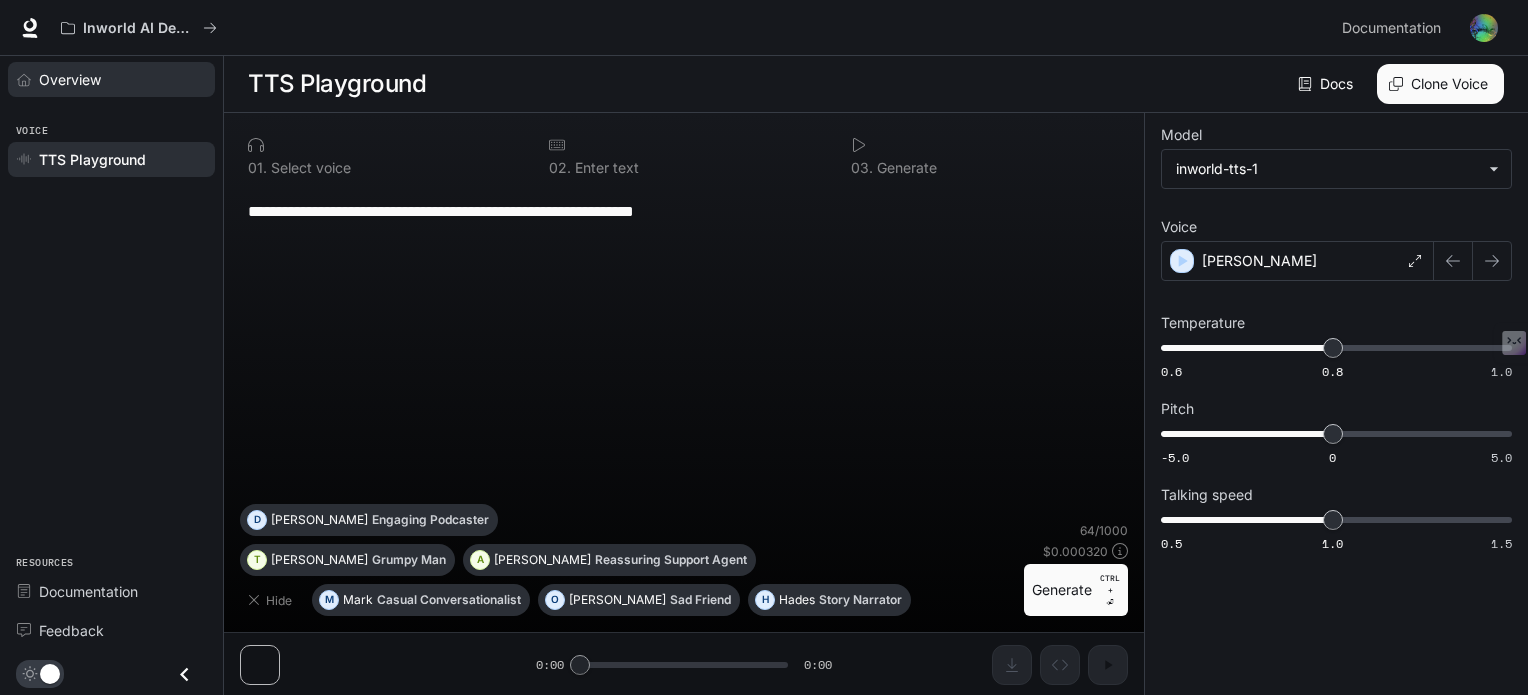 click on "Overview" at bounding box center [111, 79] 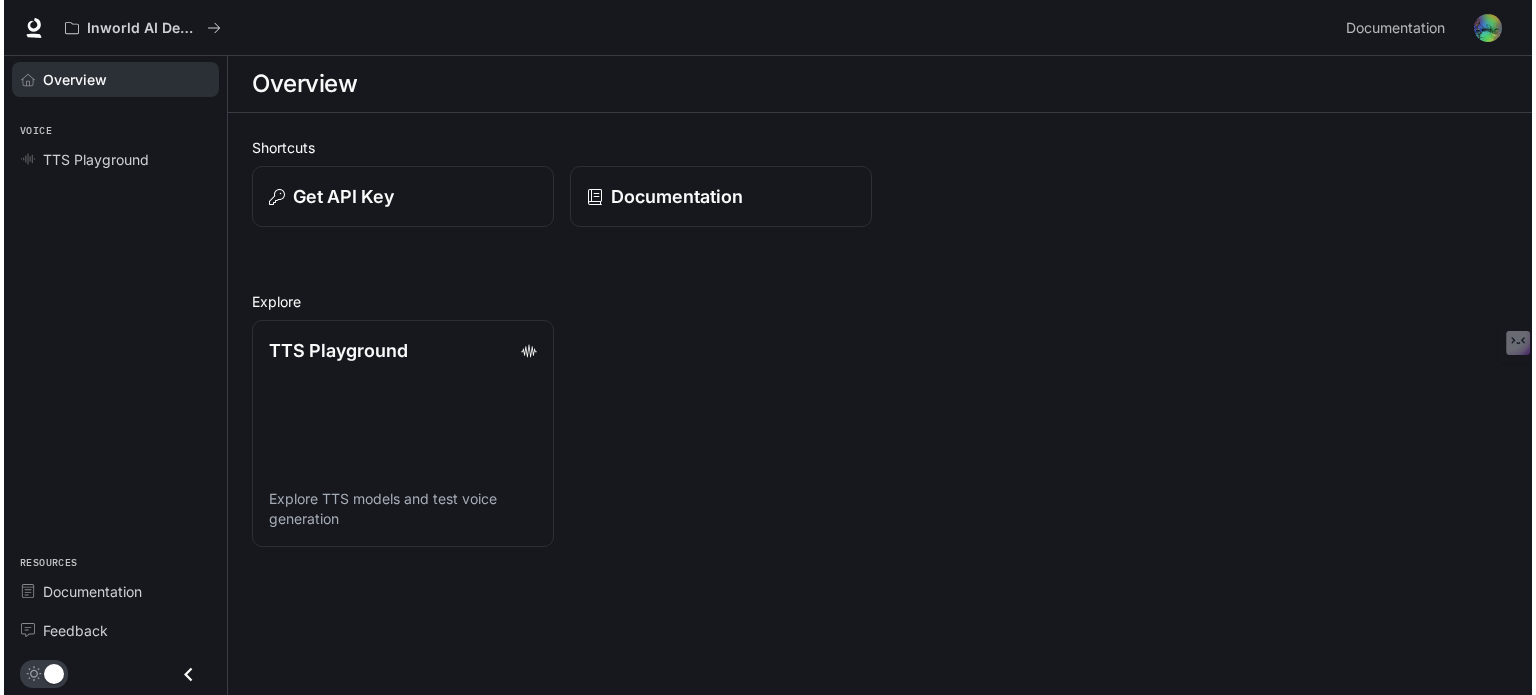 scroll, scrollTop: 0, scrollLeft: 0, axis: both 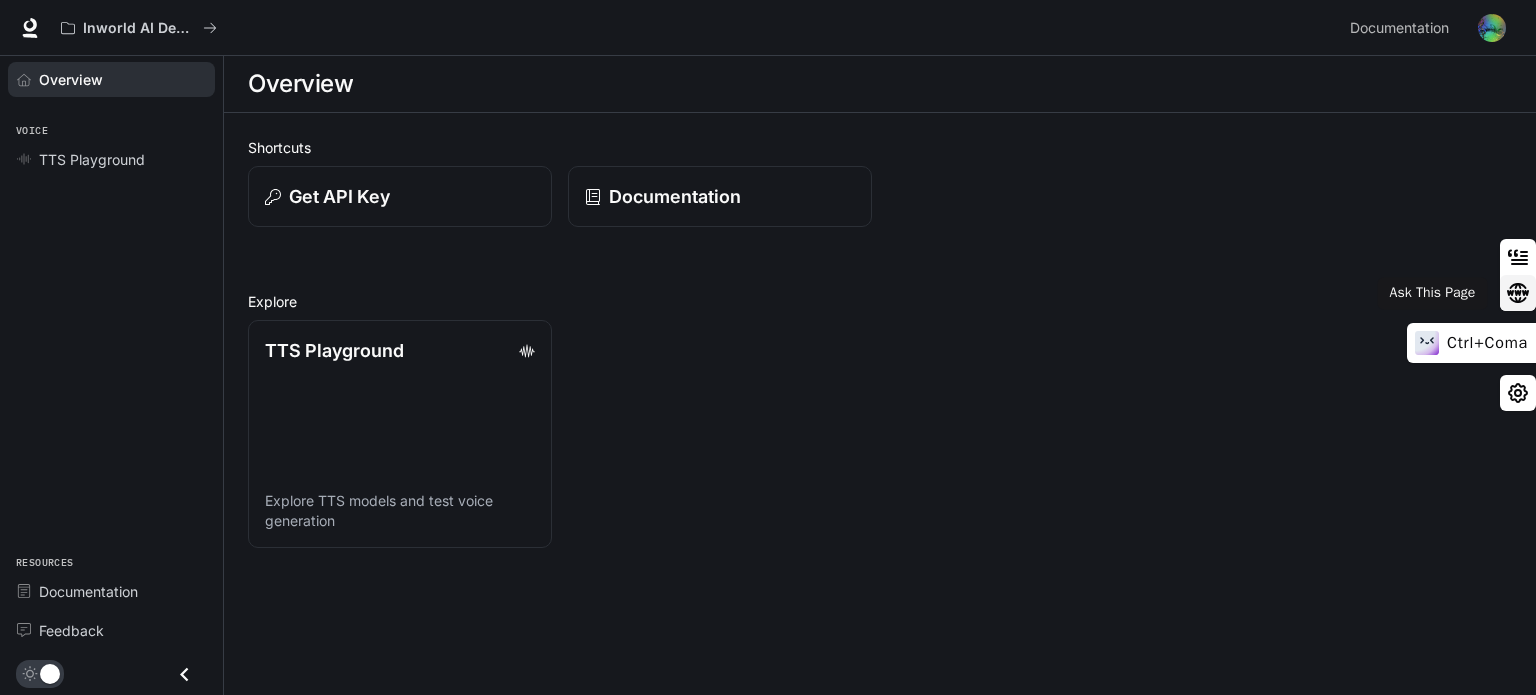 click 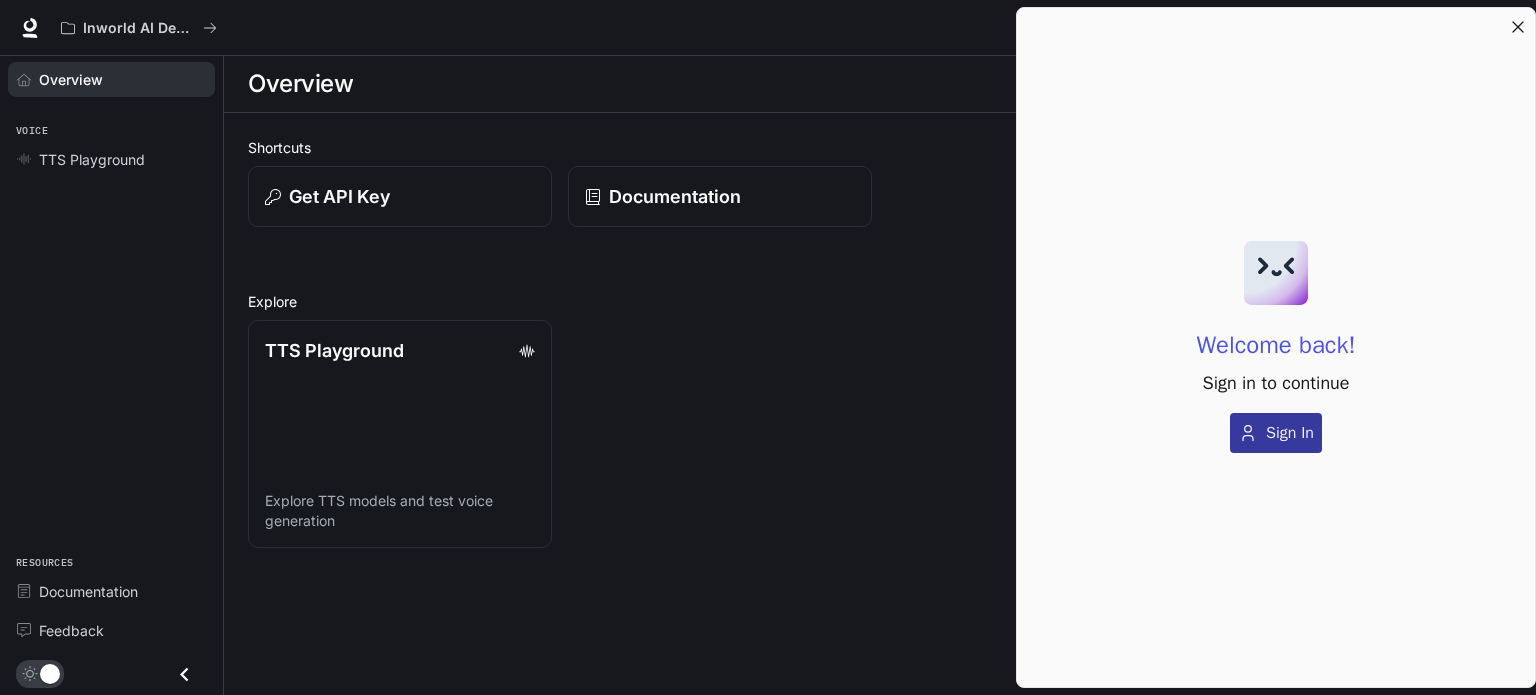 click on "Sign In" at bounding box center [1290, 433] 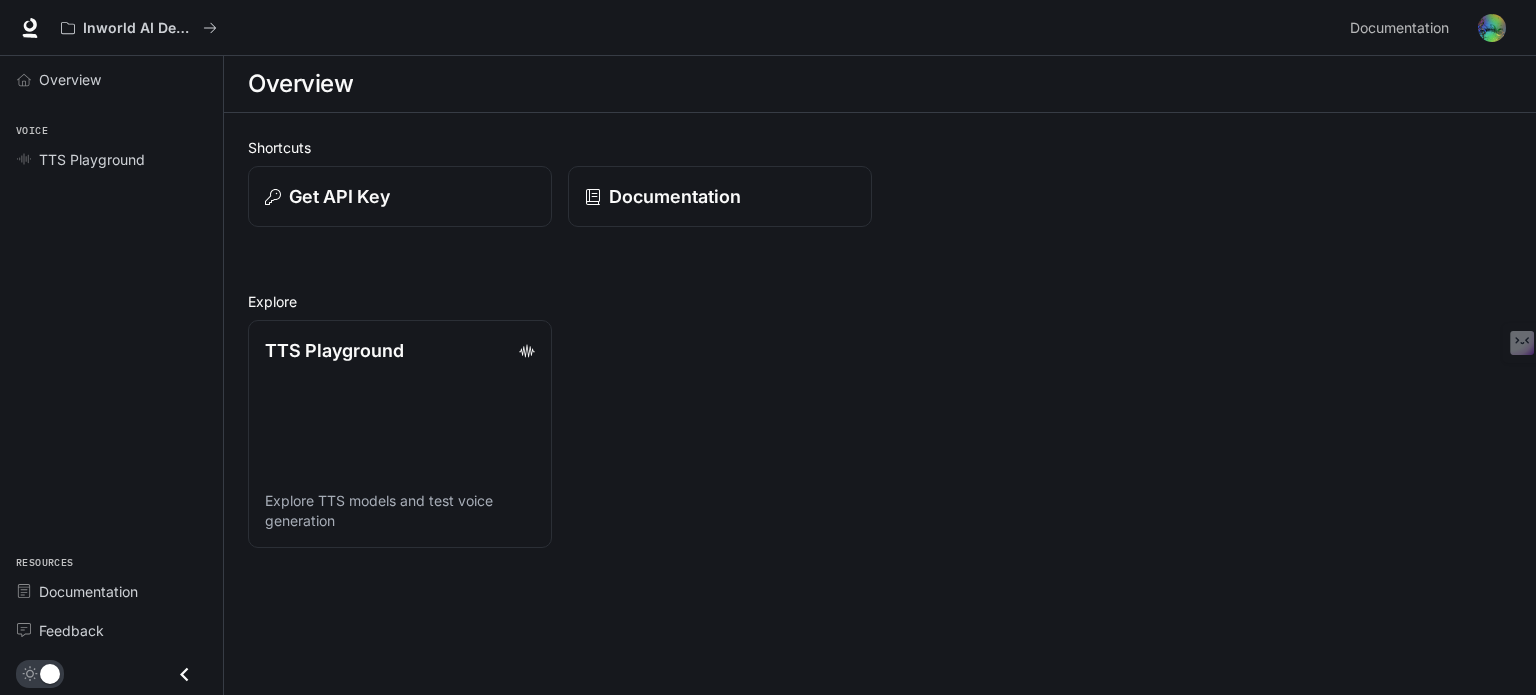 scroll, scrollTop: 0, scrollLeft: 0, axis: both 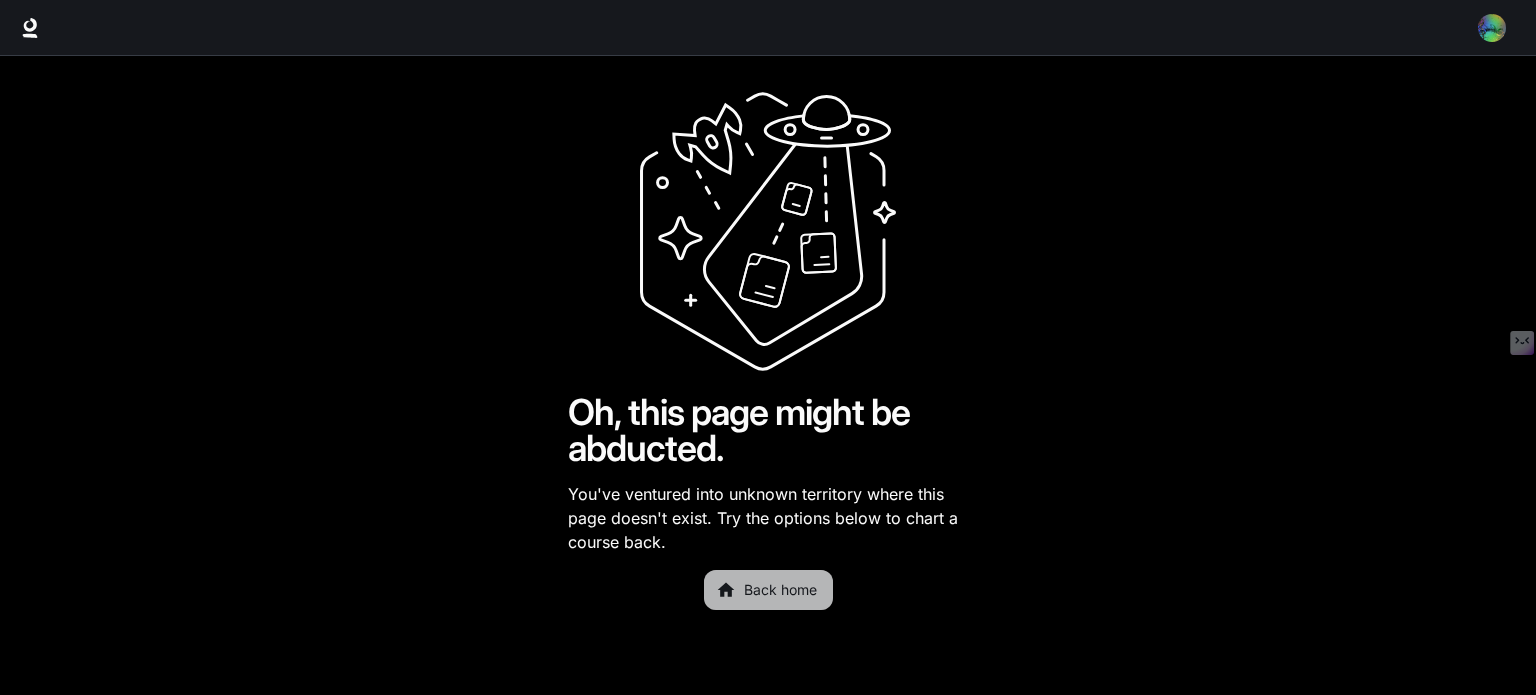 click on "Back home" at bounding box center [768, 590] 